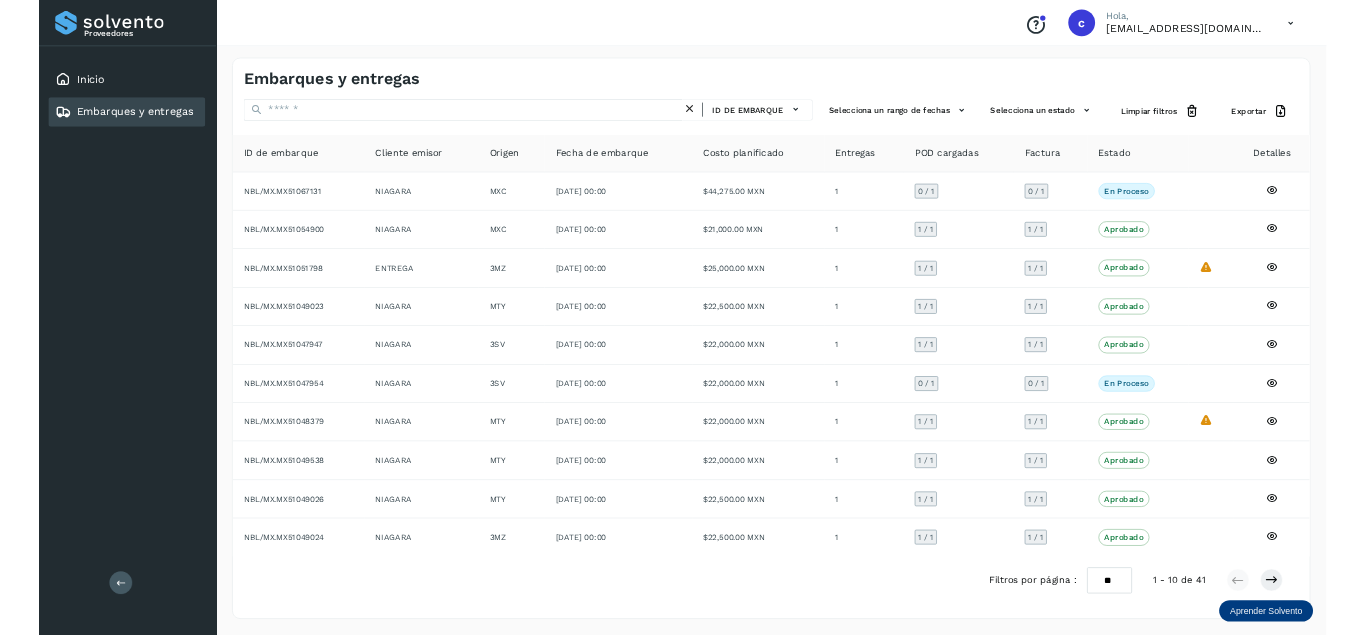 scroll, scrollTop: 0, scrollLeft: 0, axis: both 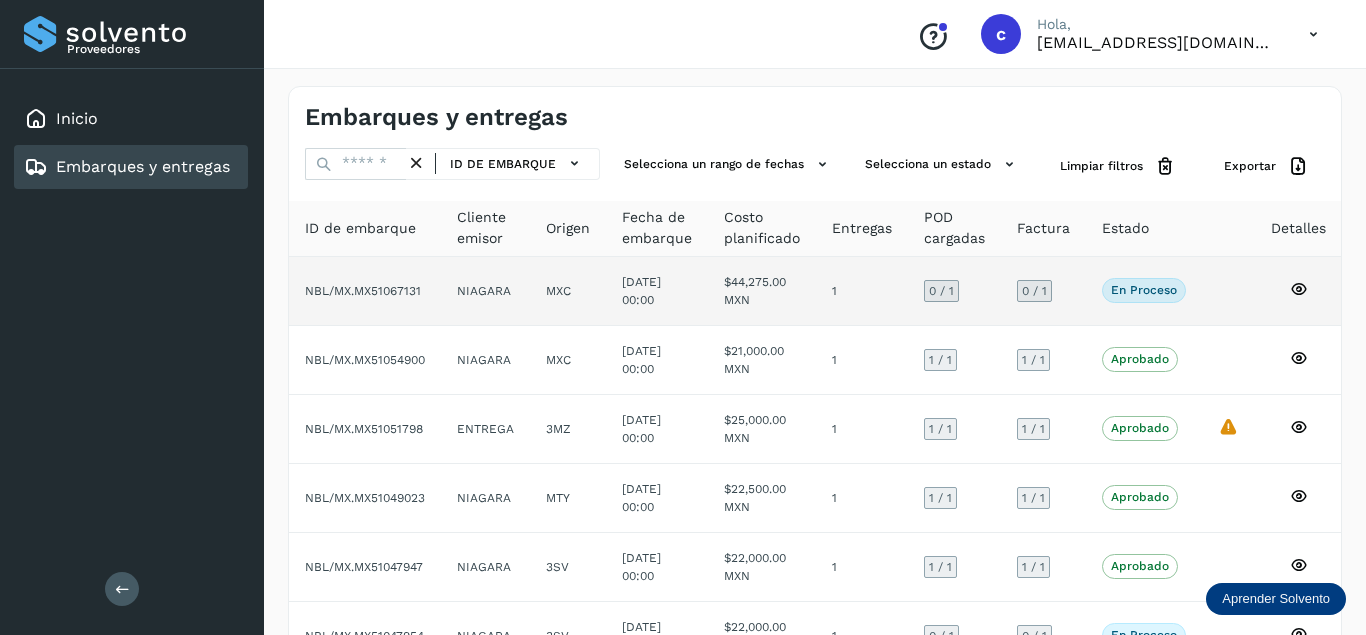 click on "NBL/MX.MX51067131" 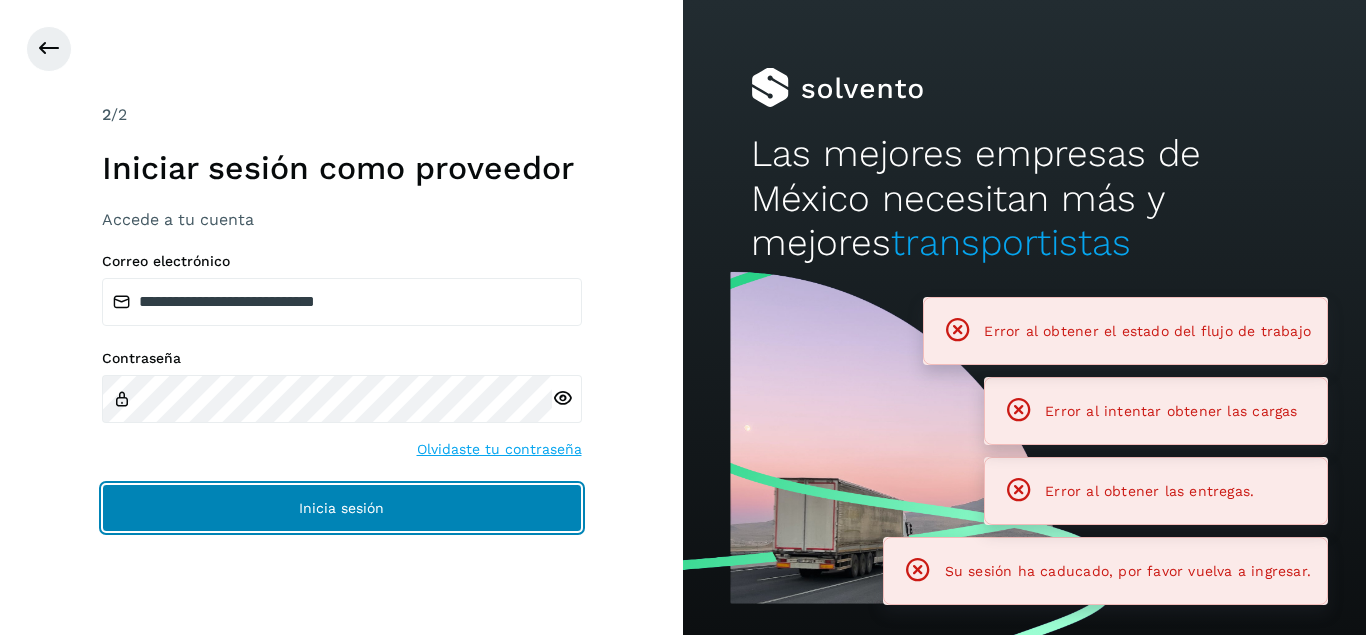 click on "Inicia sesión" at bounding box center (342, 508) 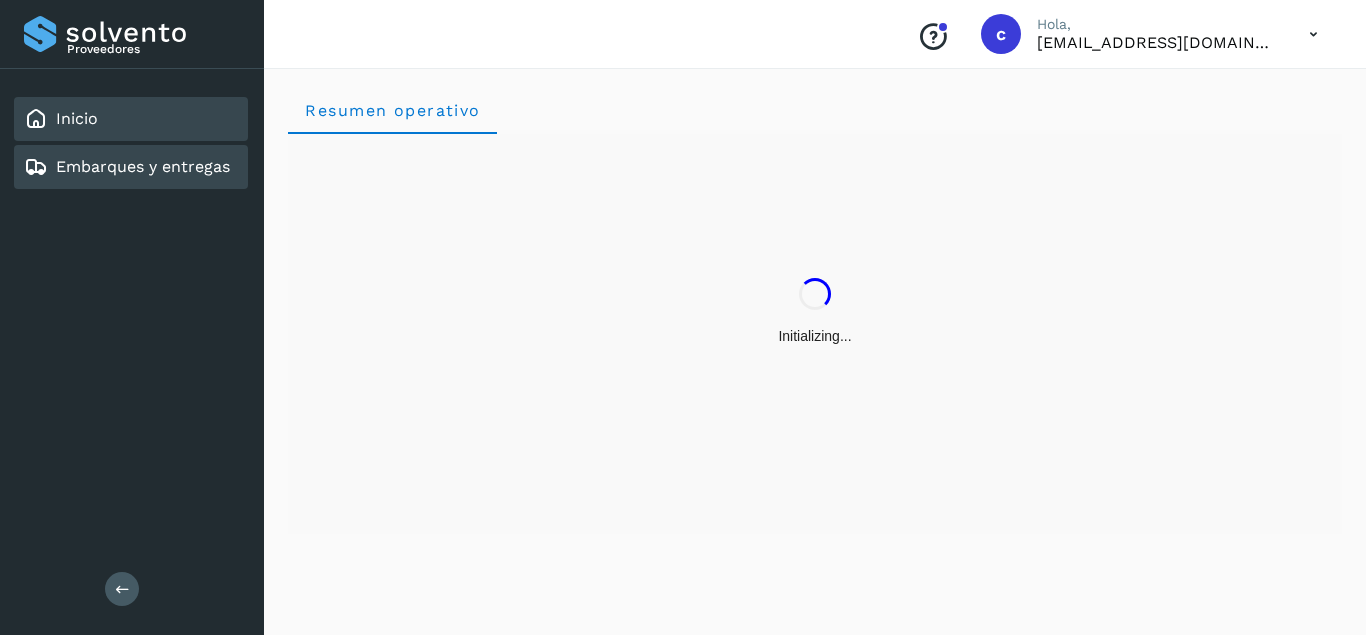 click on "Embarques y entregas" at bounding box center (143, 166) 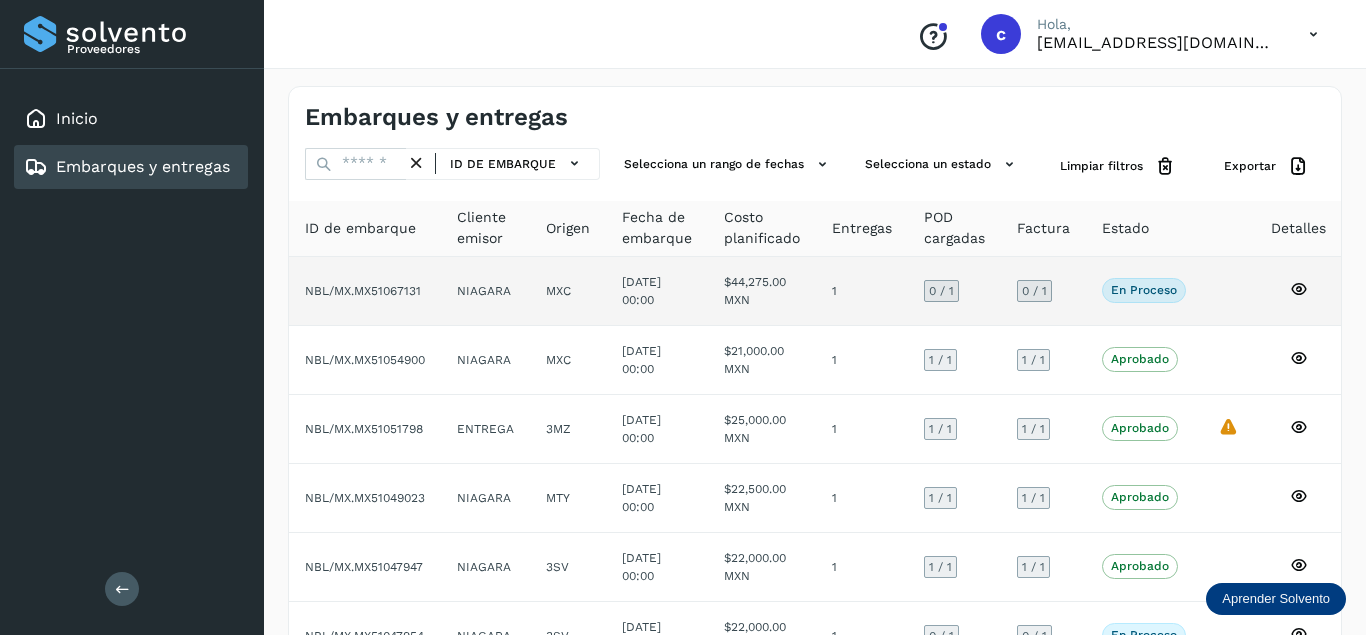 click on "NBL/MX.MX51067131" 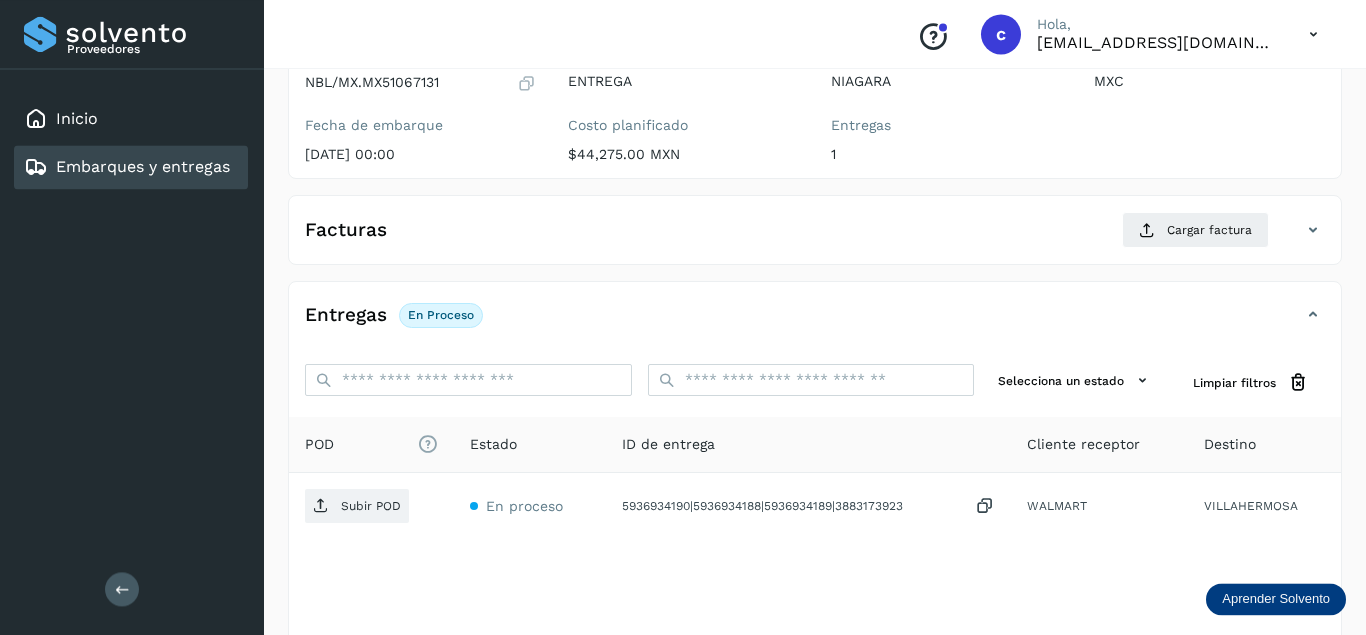 scroll, scrollTop: 204, scrollLeft: 0, axis: vertical 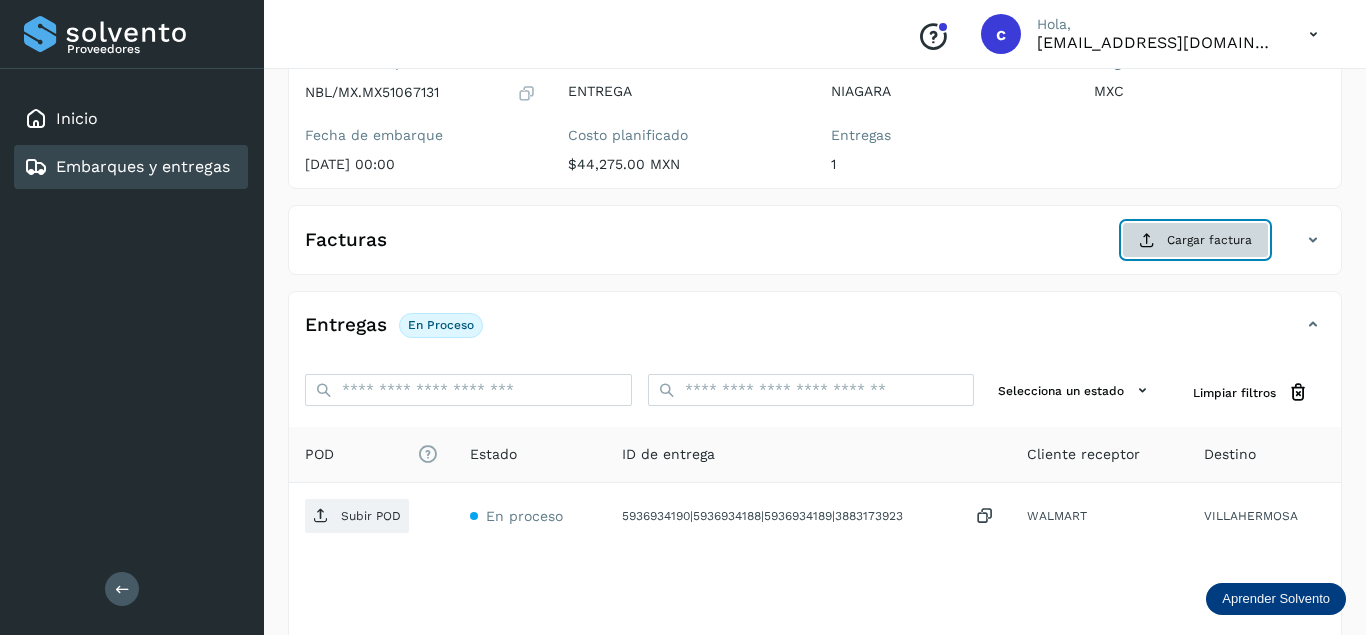 click on "Cargar factura" 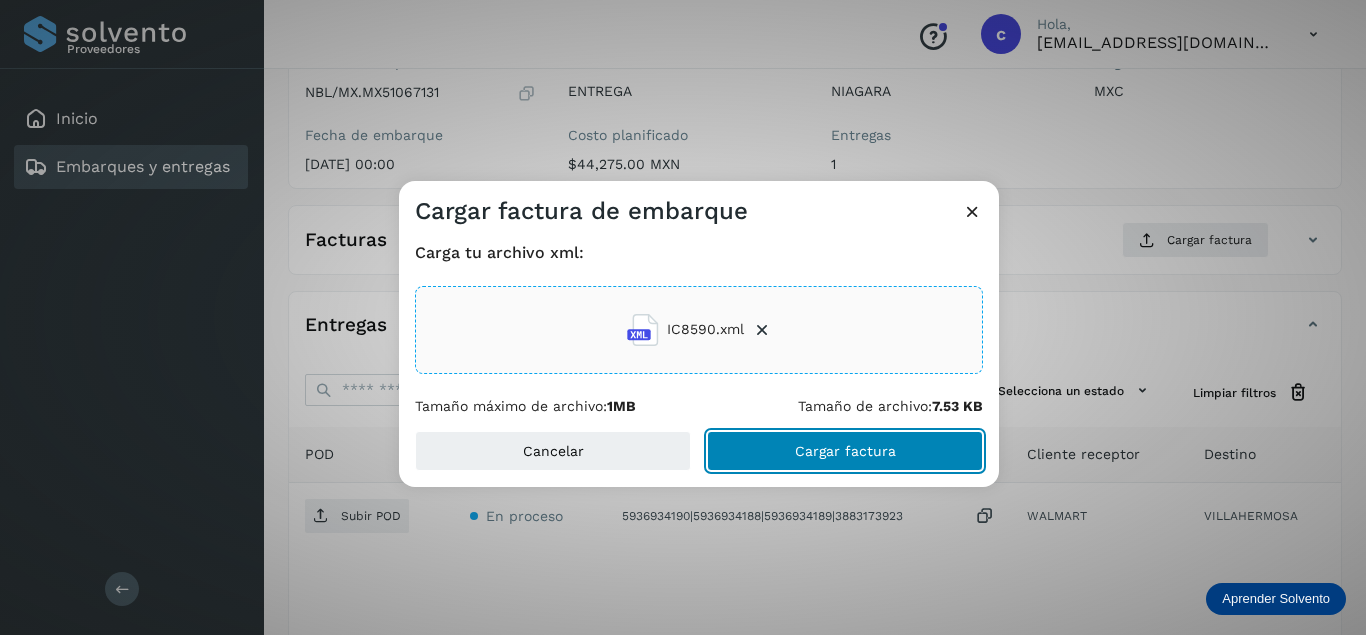 click on "Cargar factura" 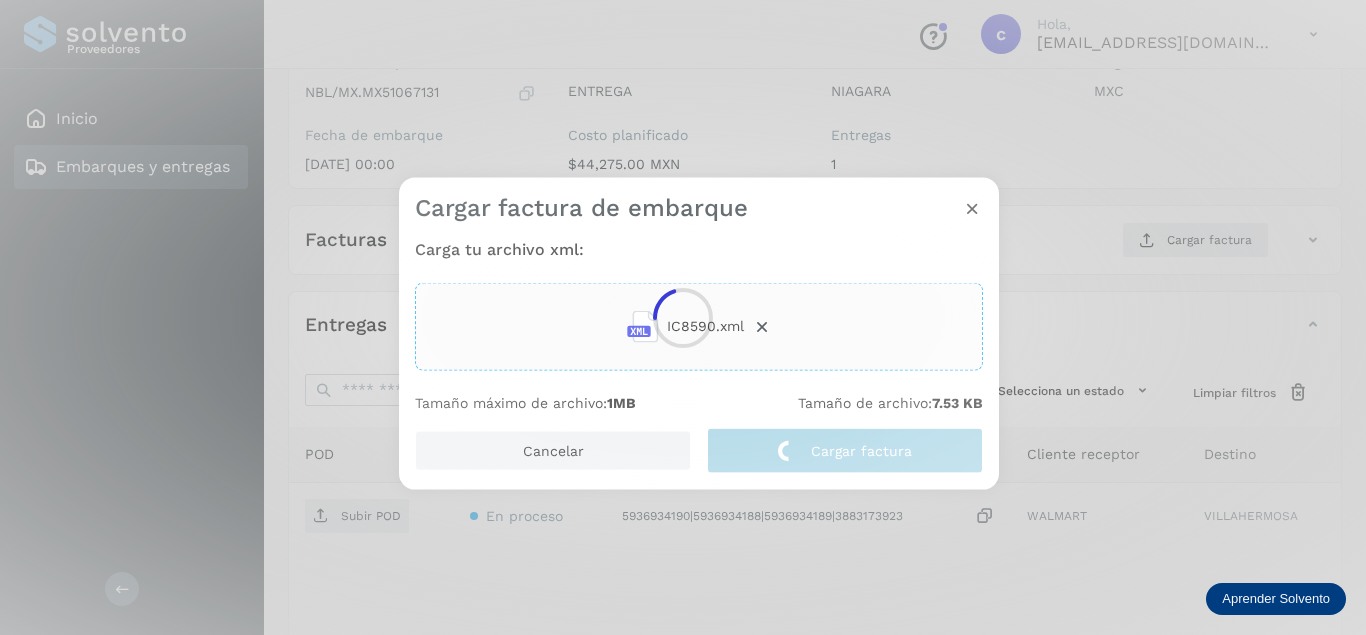 scroll, scrollTop: 202, scrollLeft: 0, axis: vertical 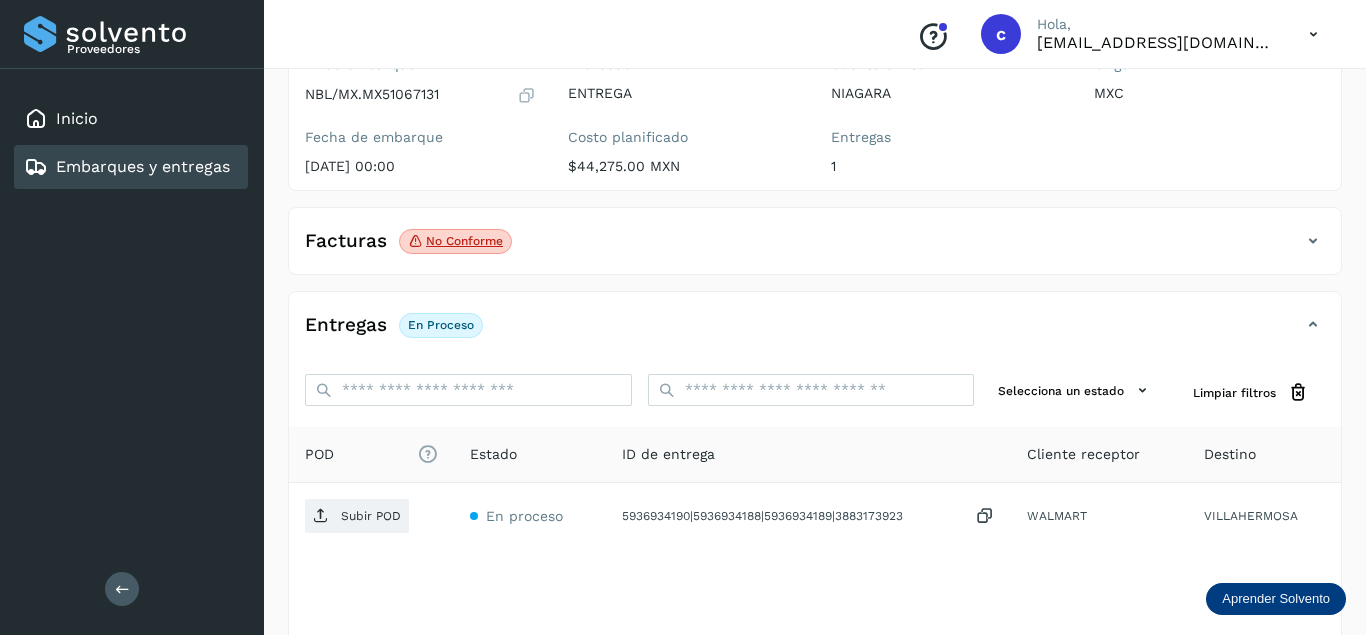 click on "No conforme" at bounding box center (455, 242) 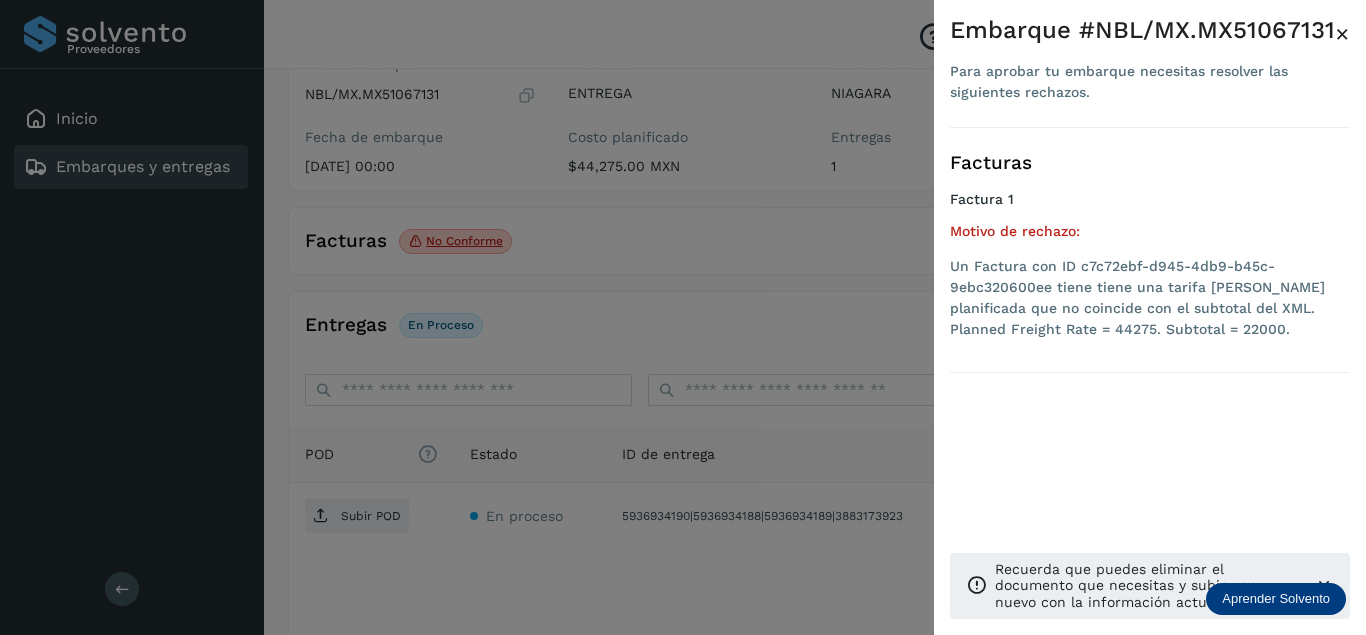 click at bounding box center [683, 317] 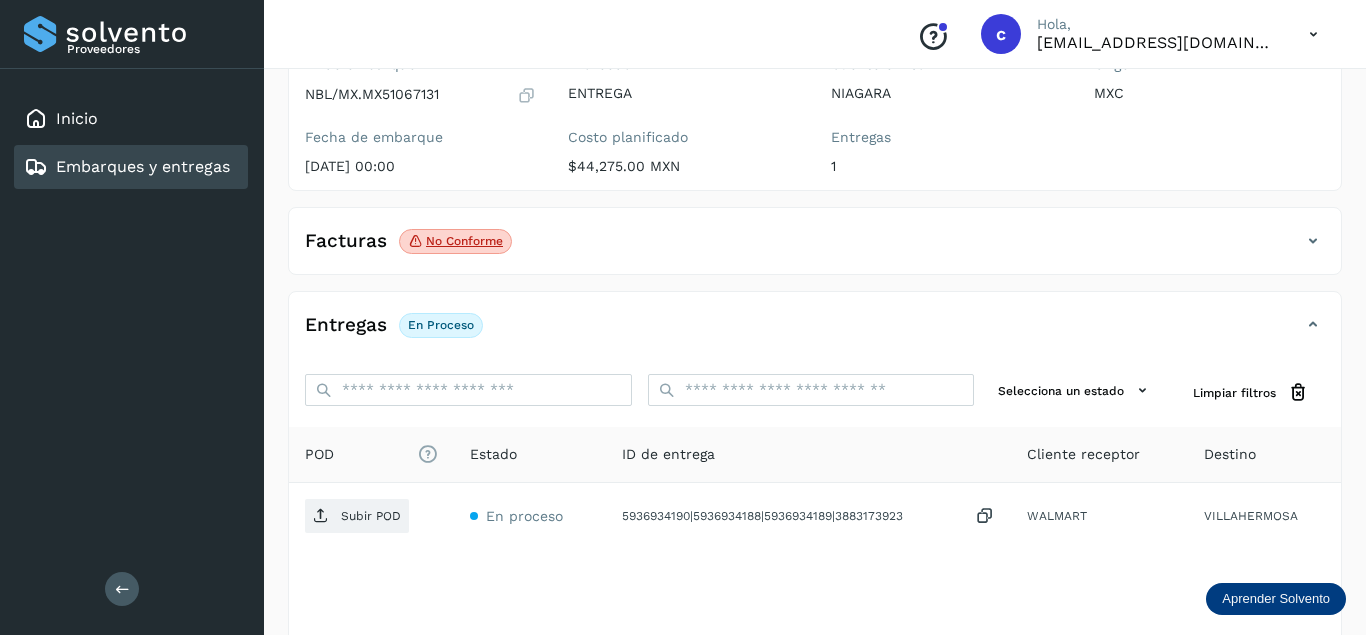 click at bounding box center (1313, 241) 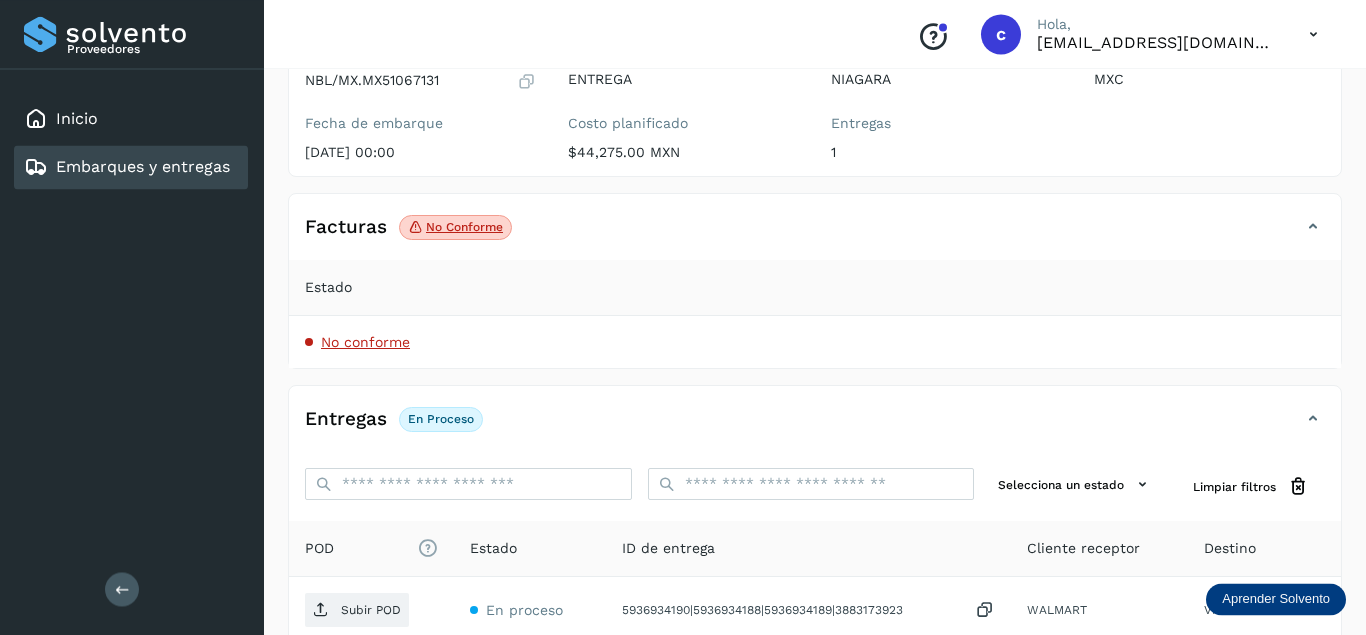 scroll, scrollTop: 406, scrollLeft: 0, axis: vertical 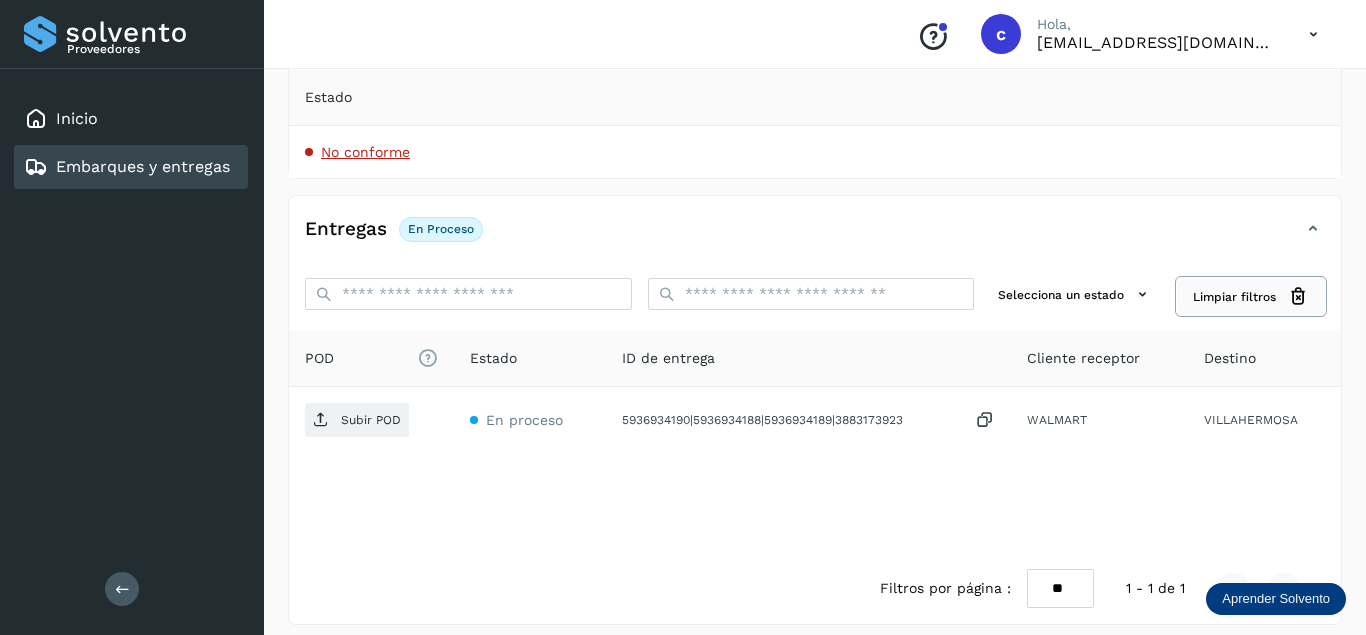 click 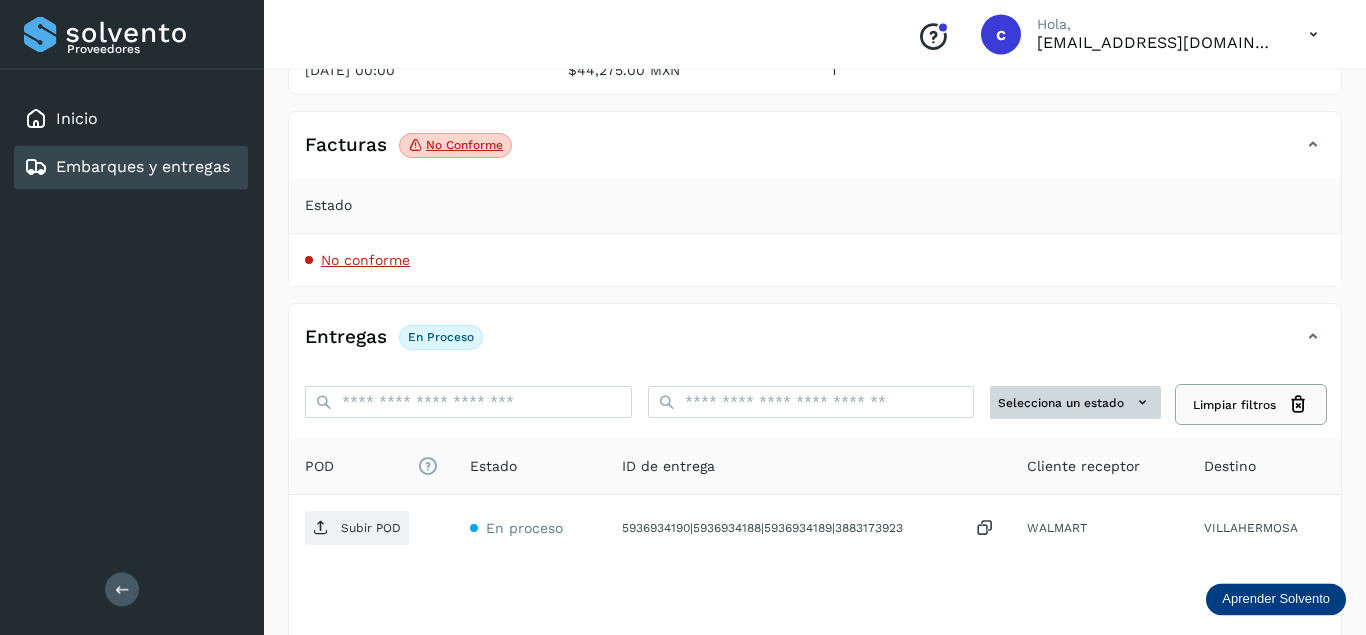 scroll, scrollTop: 202, scrollLeft: 0, axis: vertical 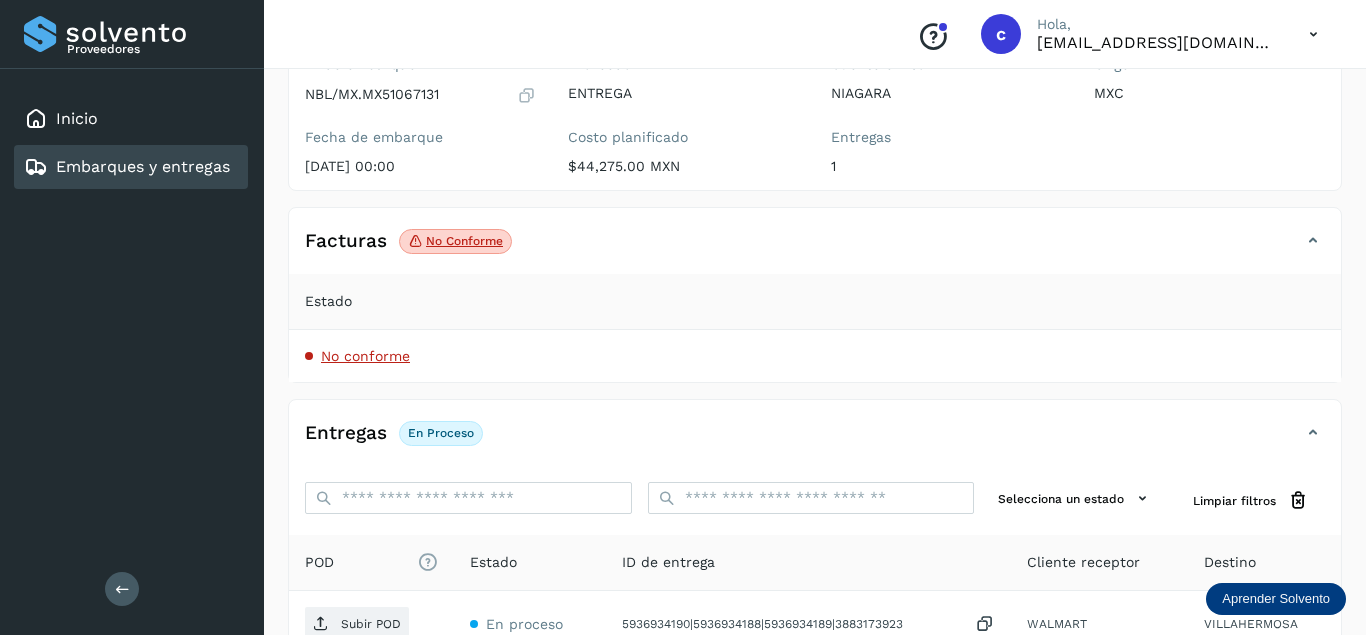 click on "No conforme" 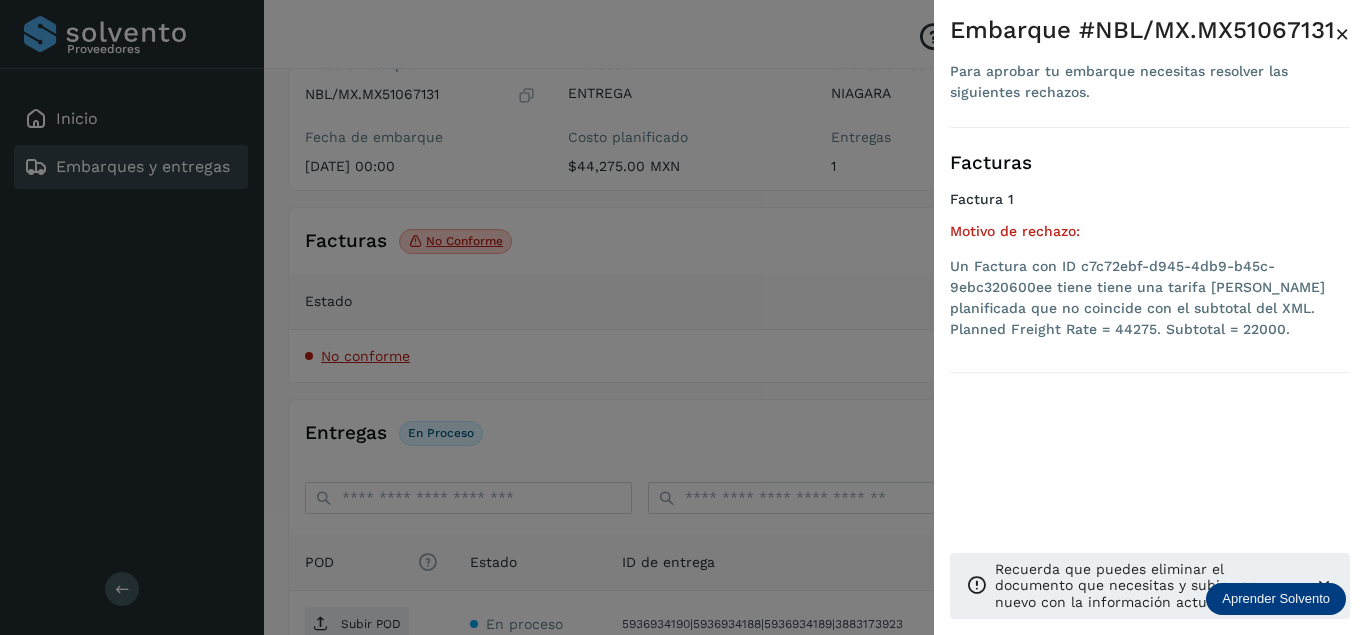 click at bounding box center (683, 317) 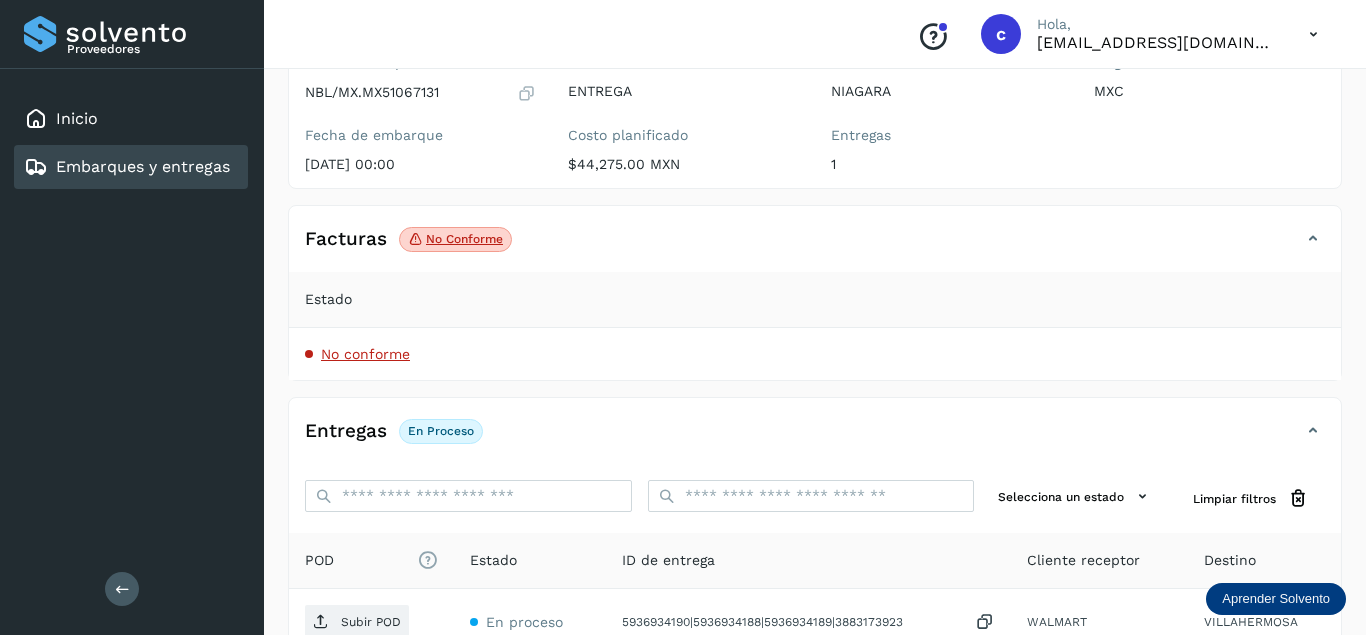 scroll, scrollTop: 408, scrollLeft: 0, axis: vertical 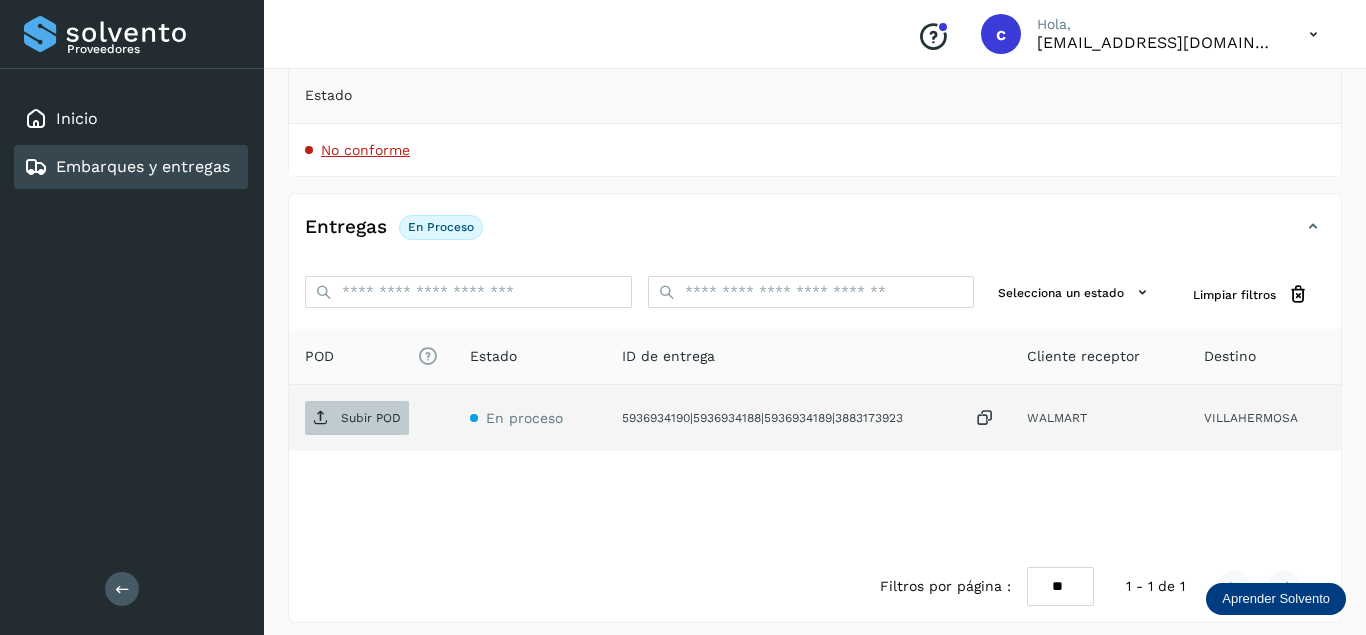 click on "Subir POD" at bounding box center [371, 418] 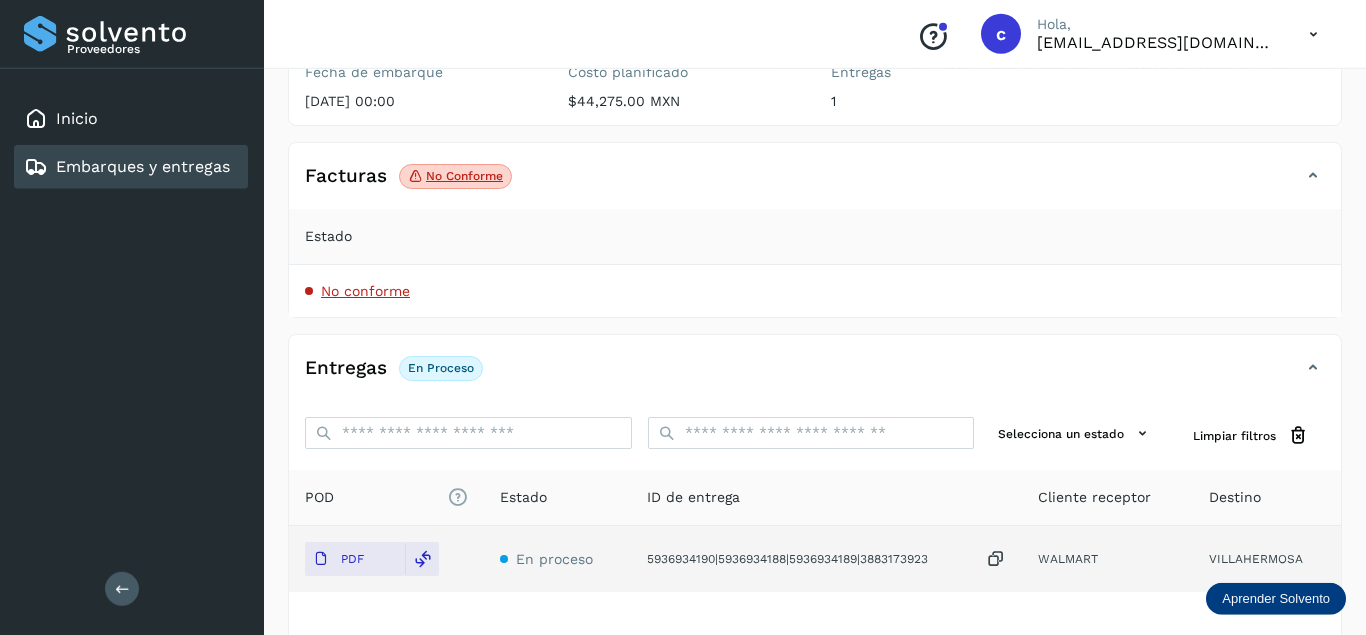 scroll, scrollTop: 204, scrollLeft: 0, axis: vertical 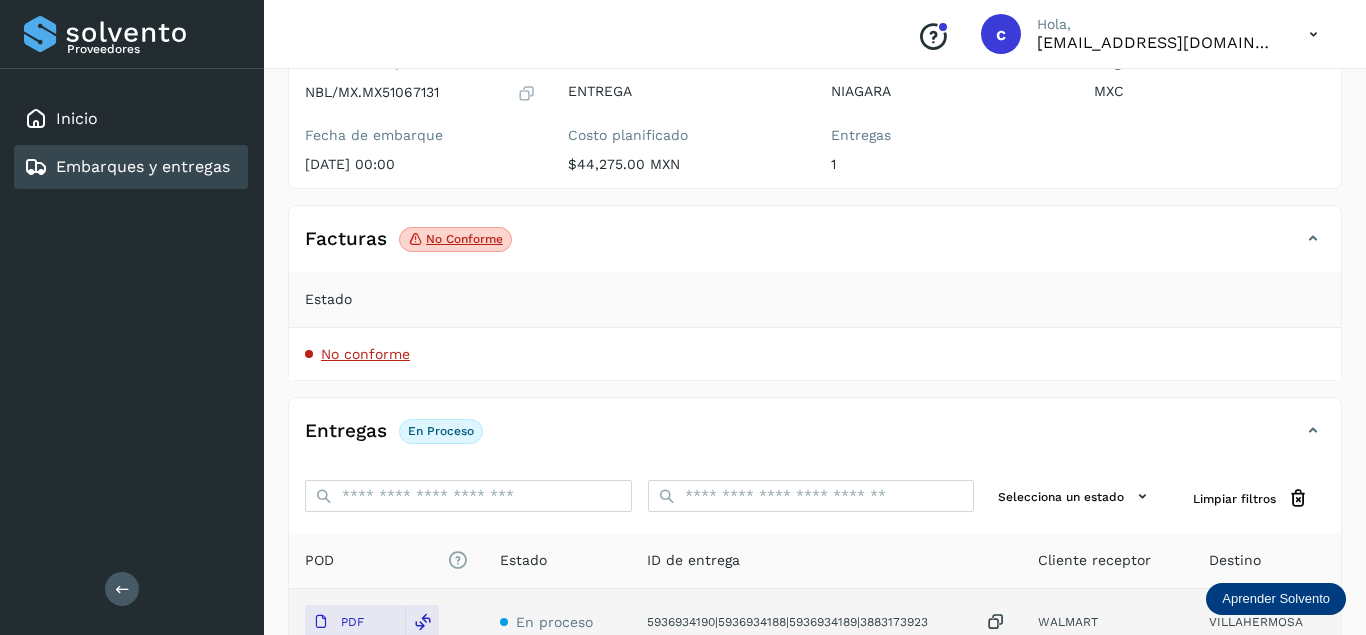 click on "Embarques y entregas" at bounding box center (127, 167) 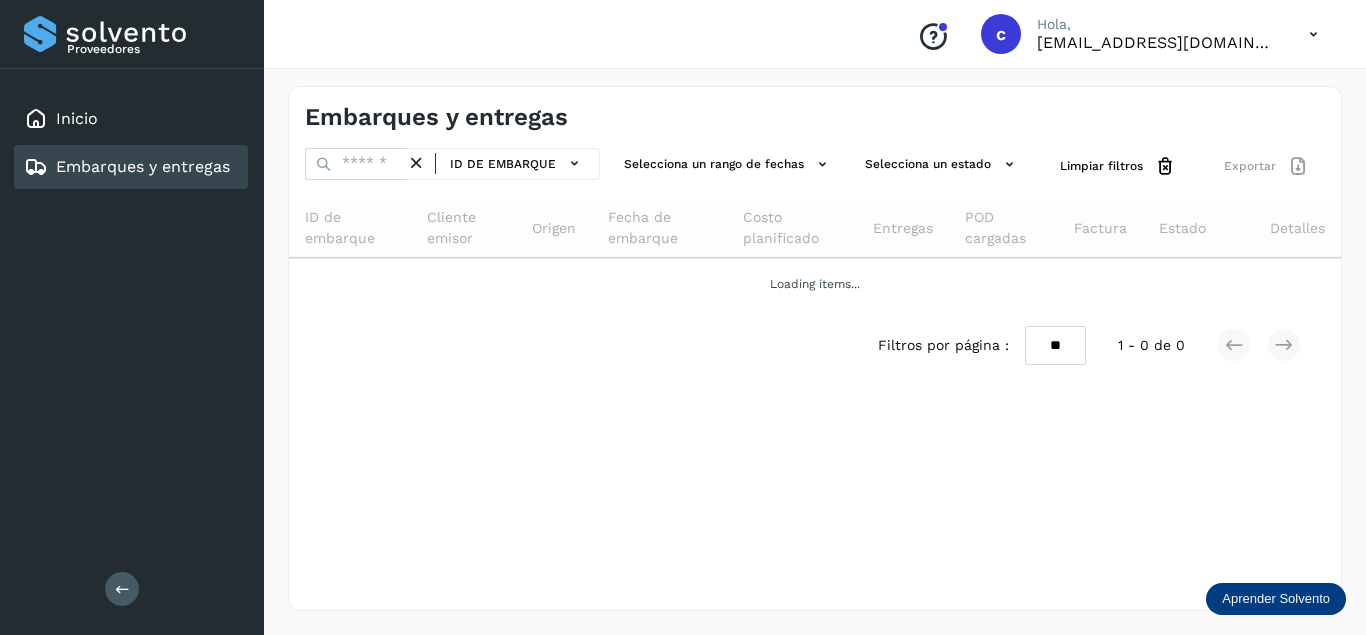 scroll, scrollTop: 0, scrollLeft: 0, axis: both 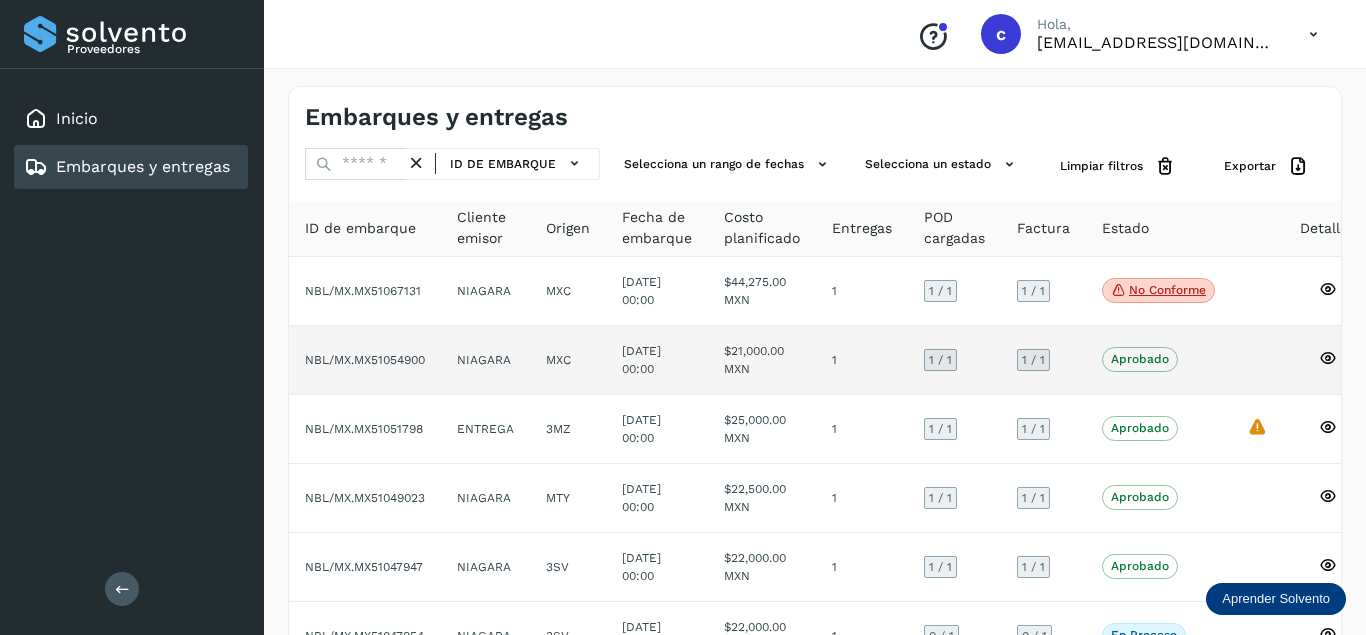 click on "NBL/MX.MX51054900" 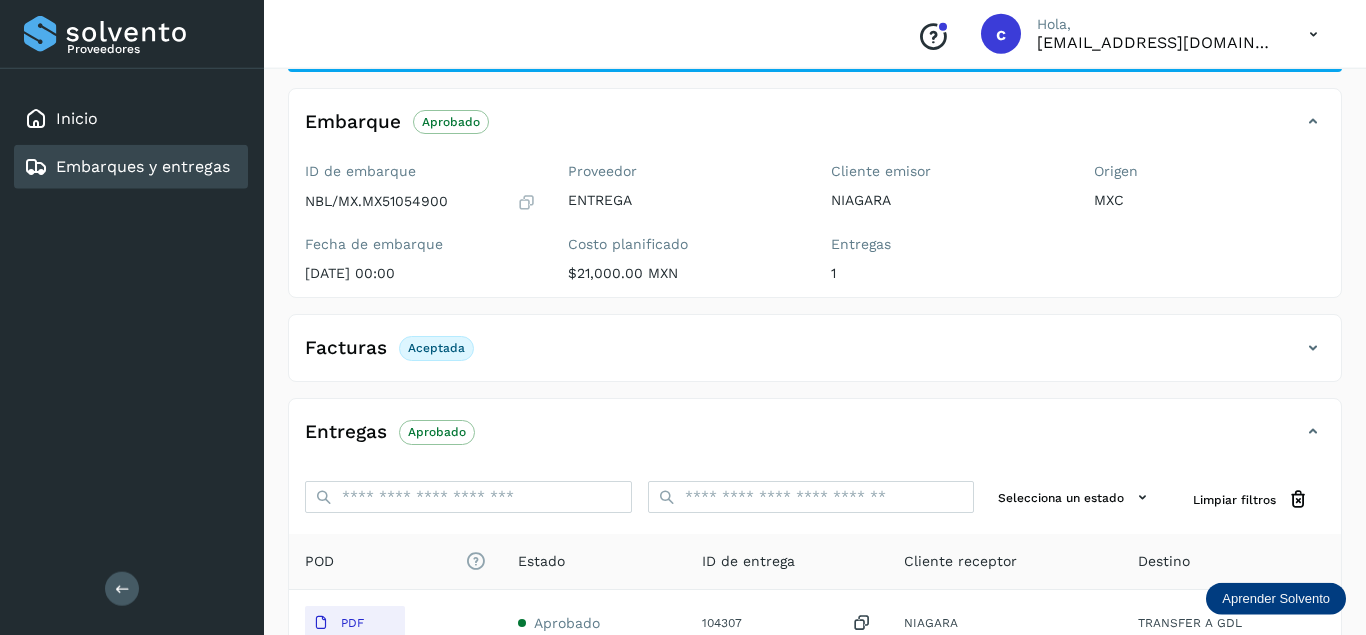 scroll, scrollTop: 204, scrollLeft: 0, axis: vertical 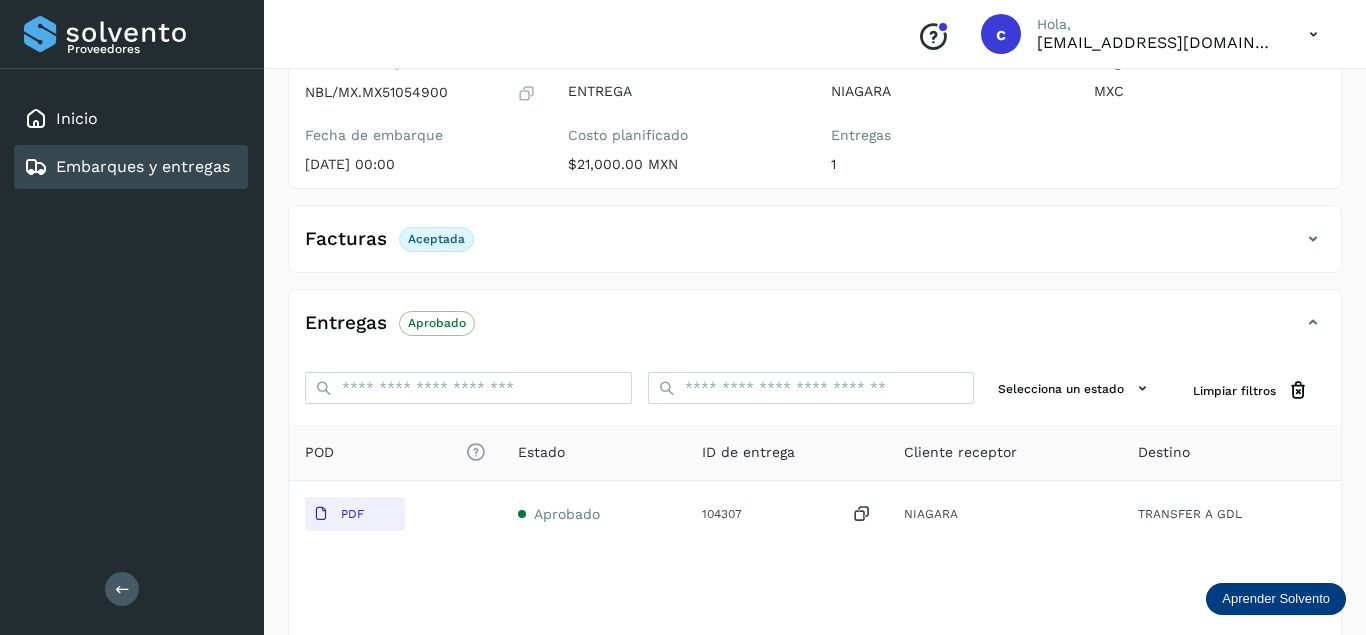 click on "Embarques y entregas" at bounding box center (143, 166) 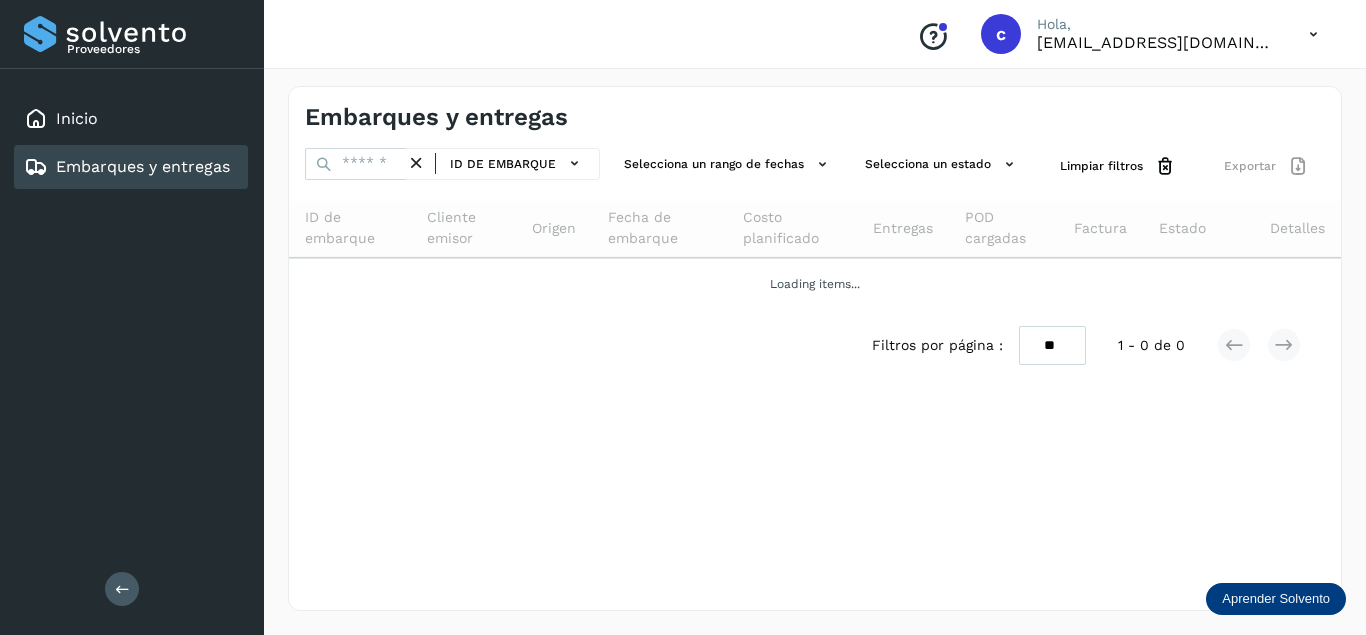 scroll, scrollTop: 0, scrollLeft: 0, axis: both 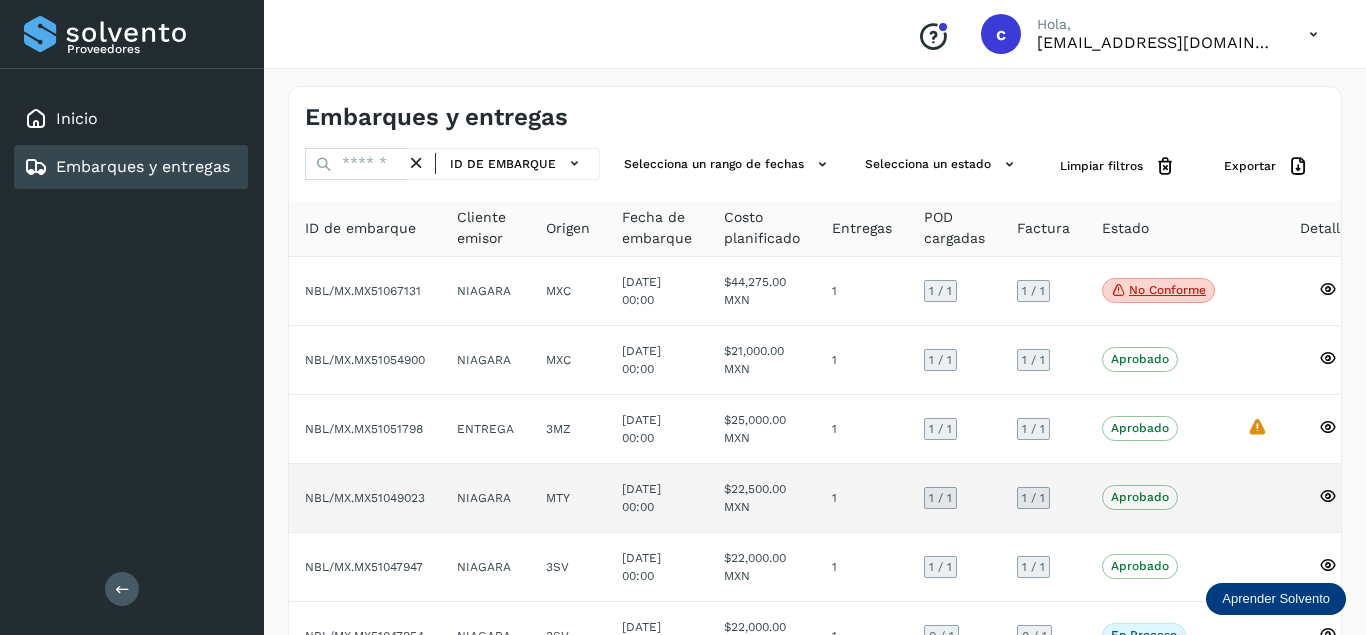 click on "NBL/MX.MX51049023" 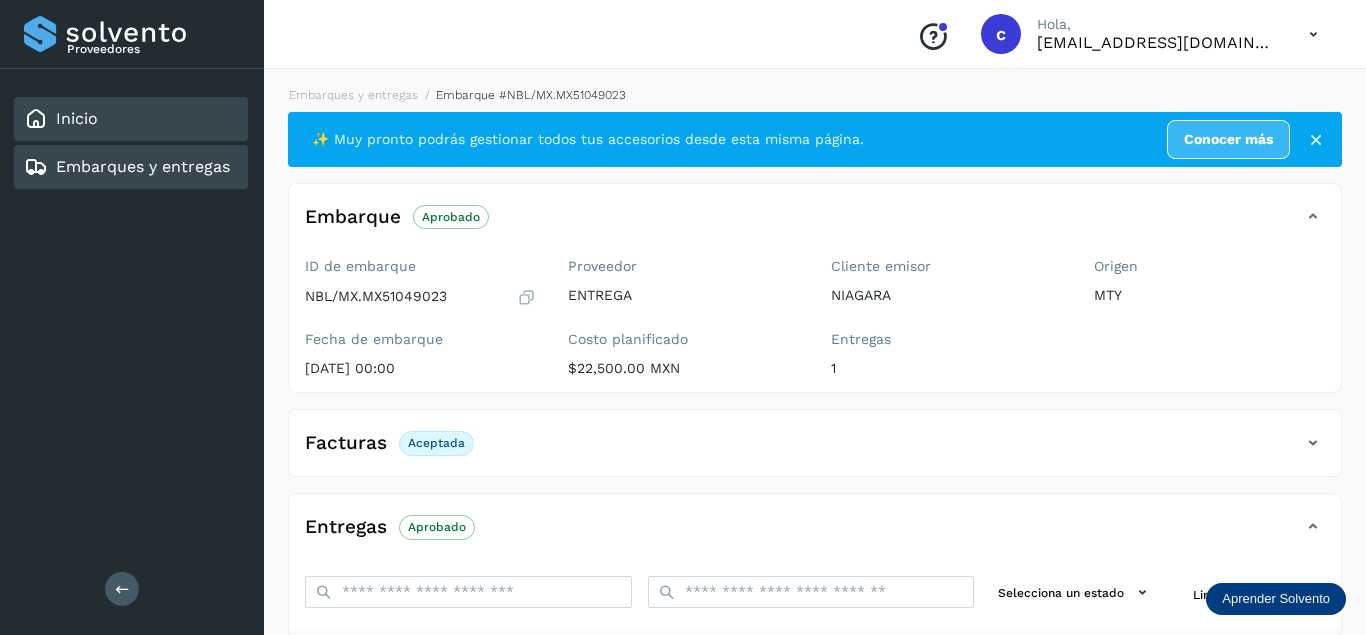 click on "Inicio" at bounding box center (77, 118) 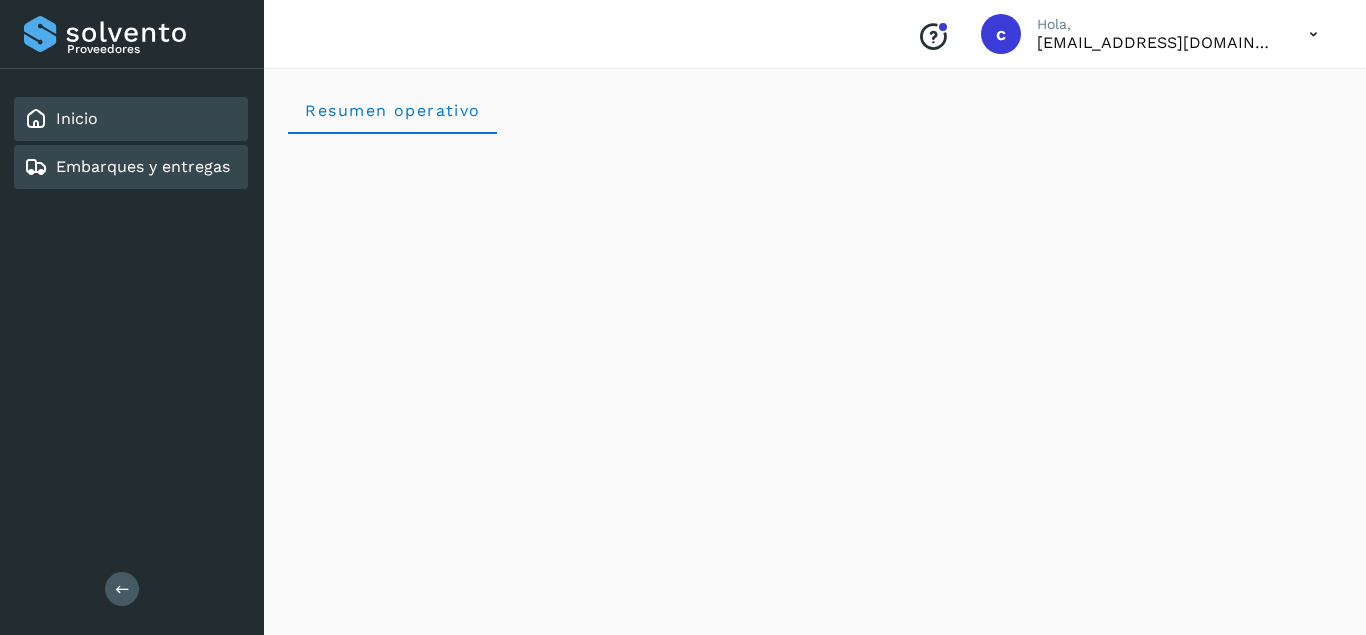 click on "Embarques y entregas" 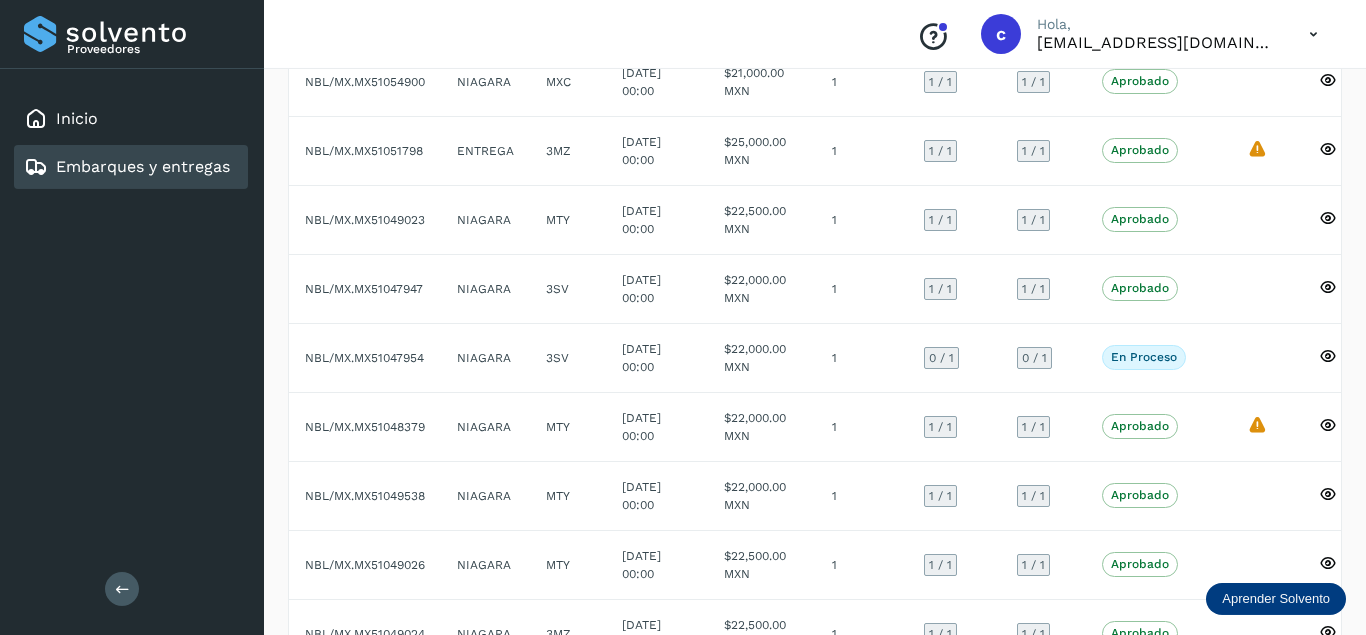 scroll, scrollTop: 263, scrollLeft: 0, axis: vertical 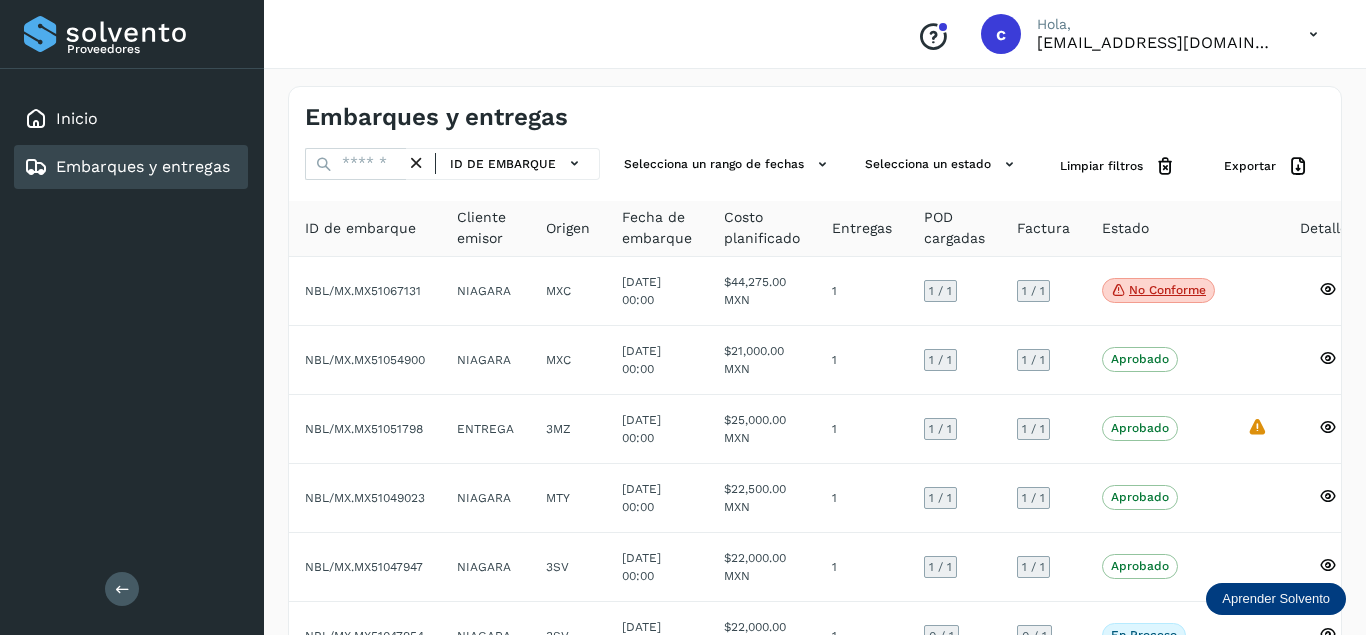 click on "Embarques y entregas" at bounding box center [143, 166] 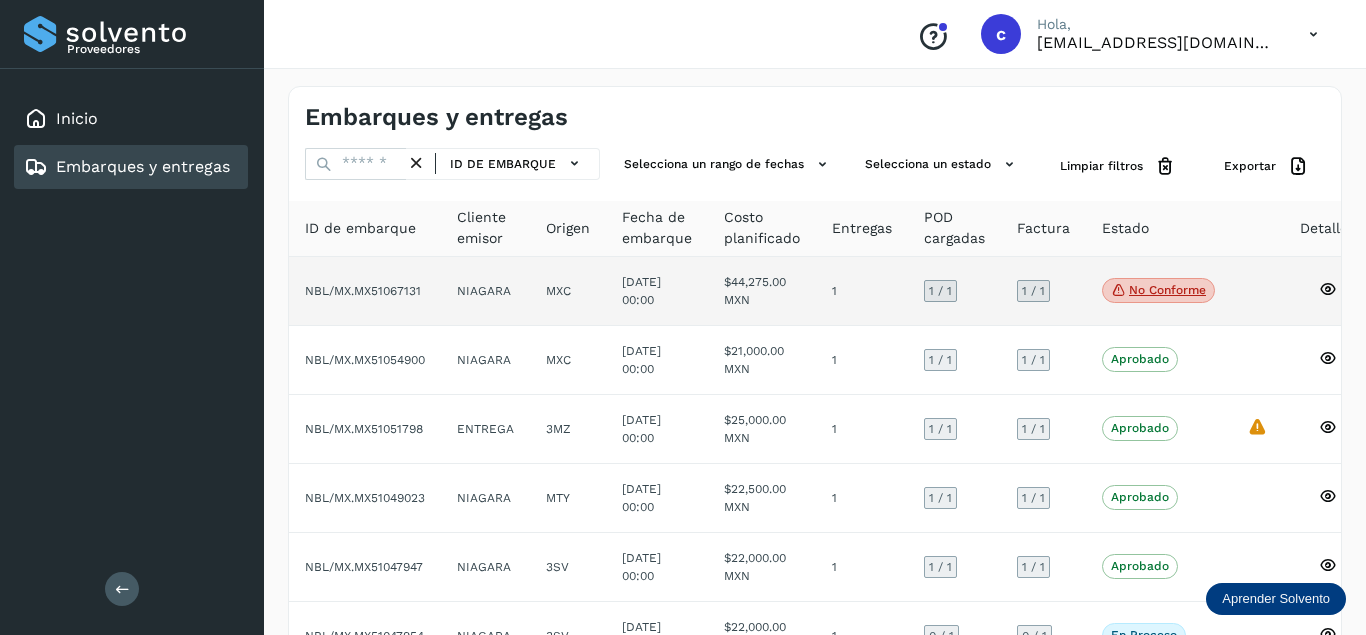 click on "NBL/MX.MX51067131" 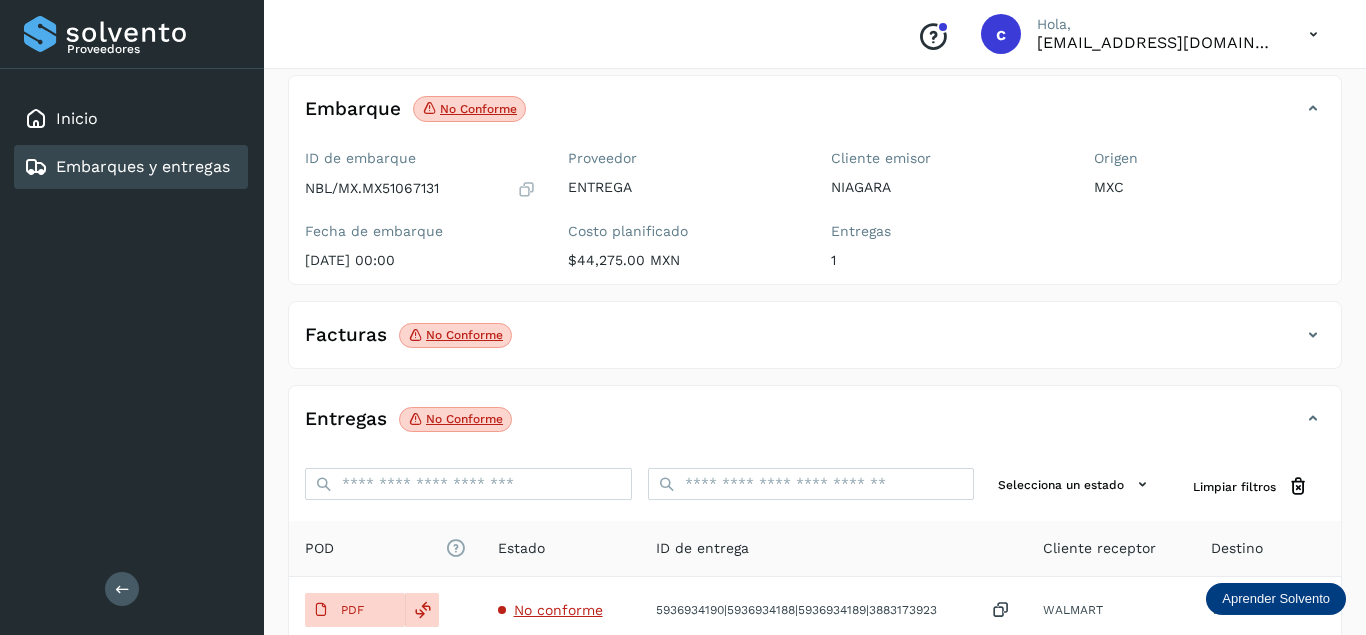 scroll, scrollTop: 312, scrollLeft: 0, axis: vertical 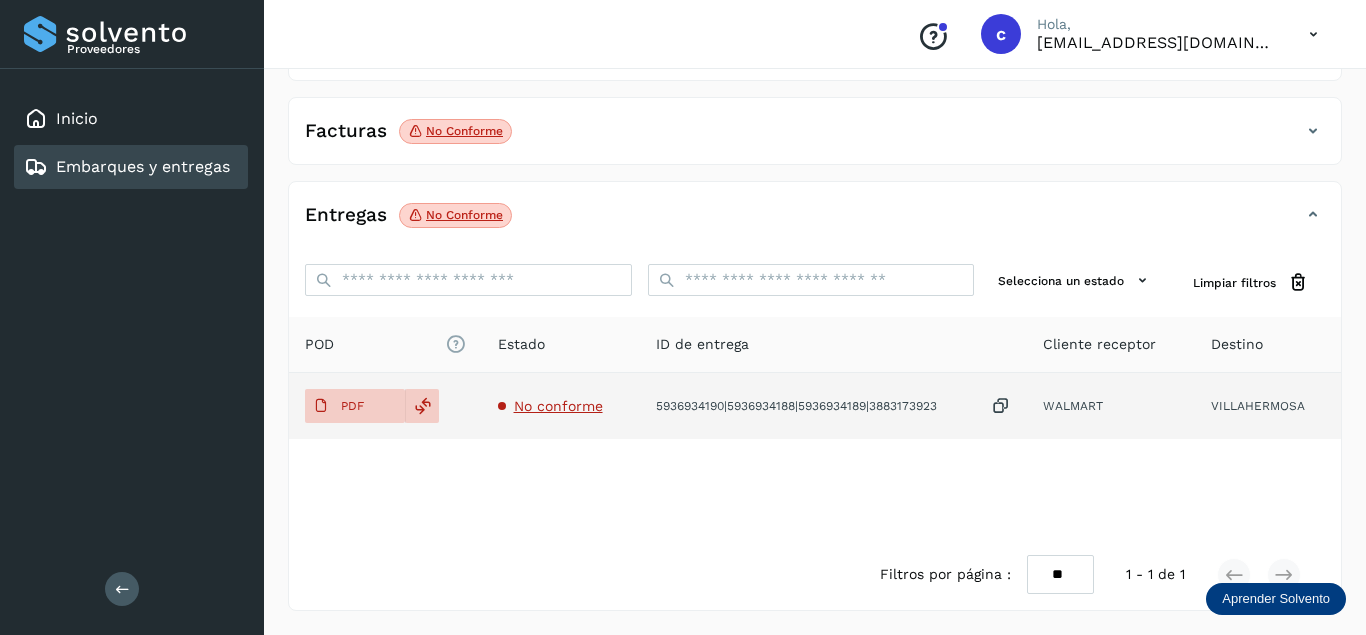 click on "No conforme" at bounding box center [558, 406] 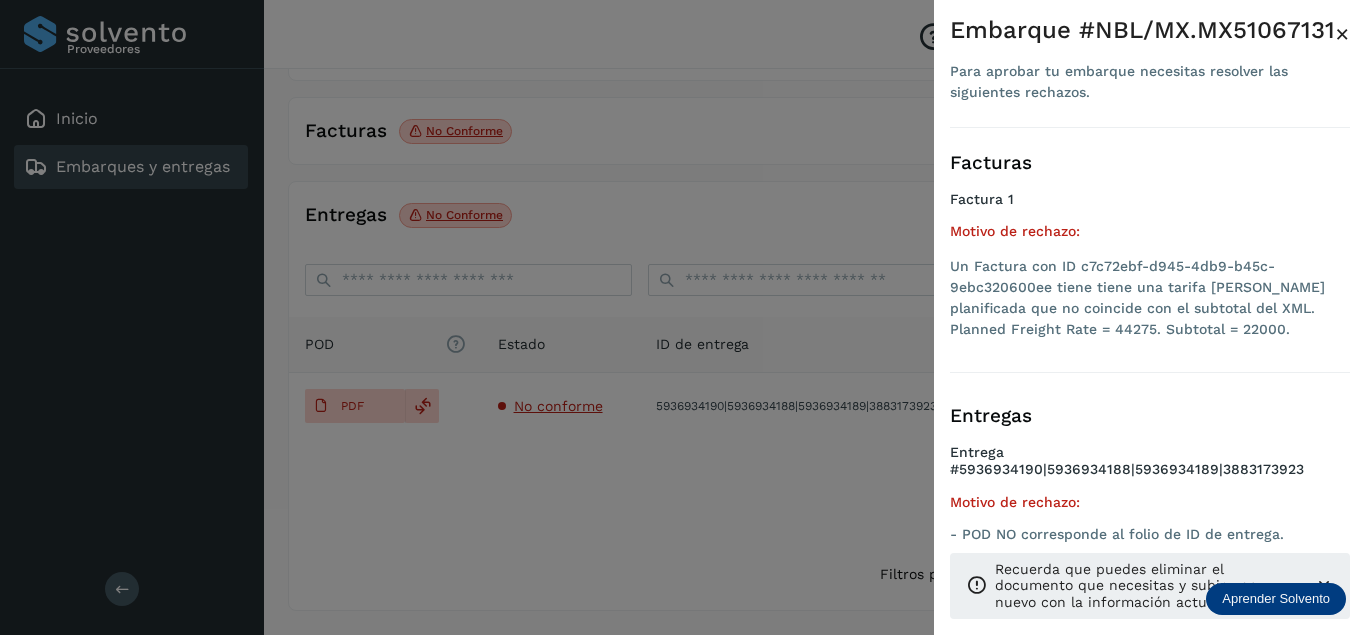 click on "×" at bounding box center [1342, 34] 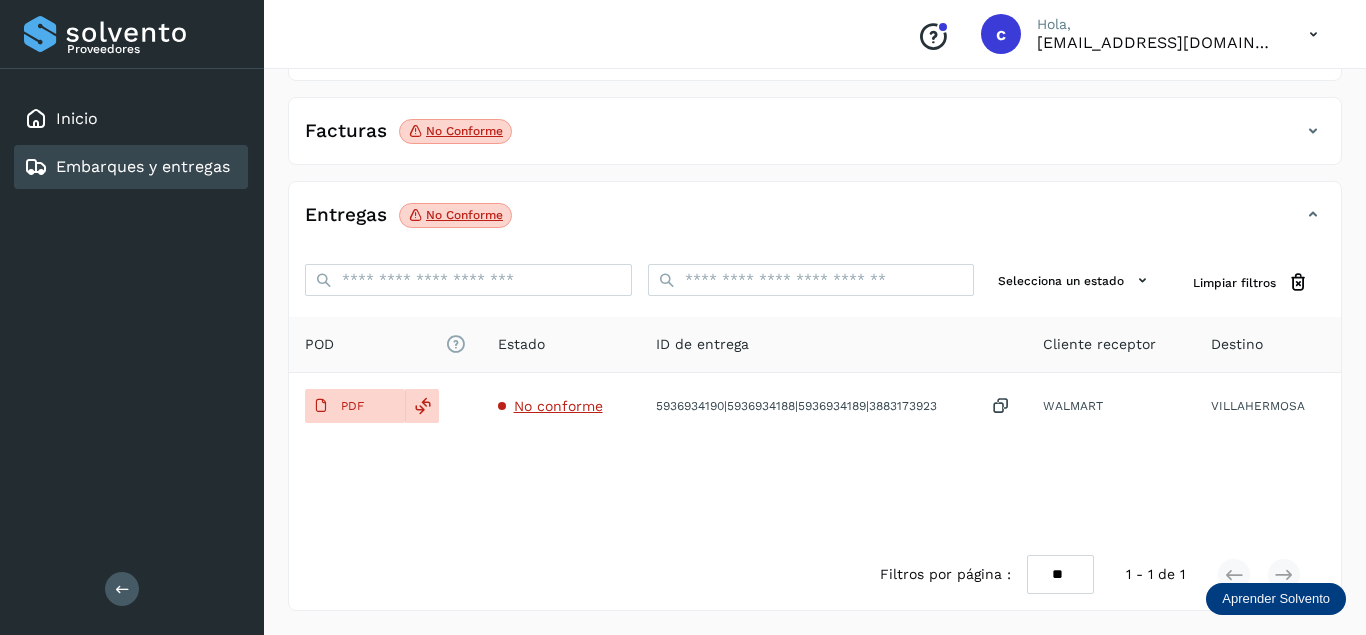 click on "Embarques y entregas" at bounding box center [143, 166] 